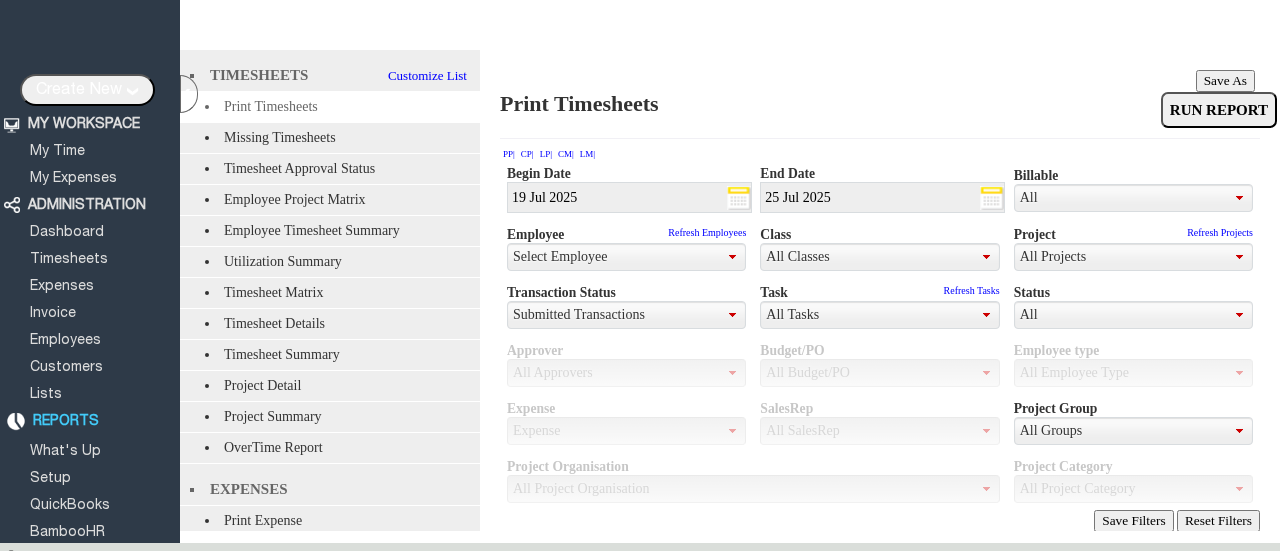 scroll, scrollTop: 0, scrollLeft: 0, axis: both 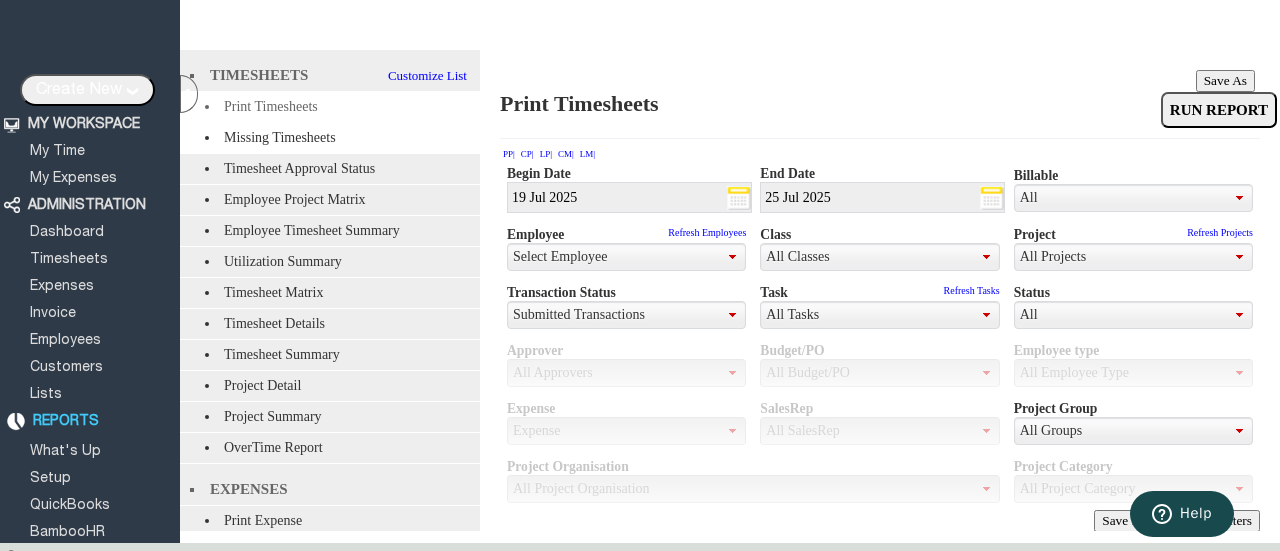 click on "Missing Timesheets" at bounding box center (330, 138) 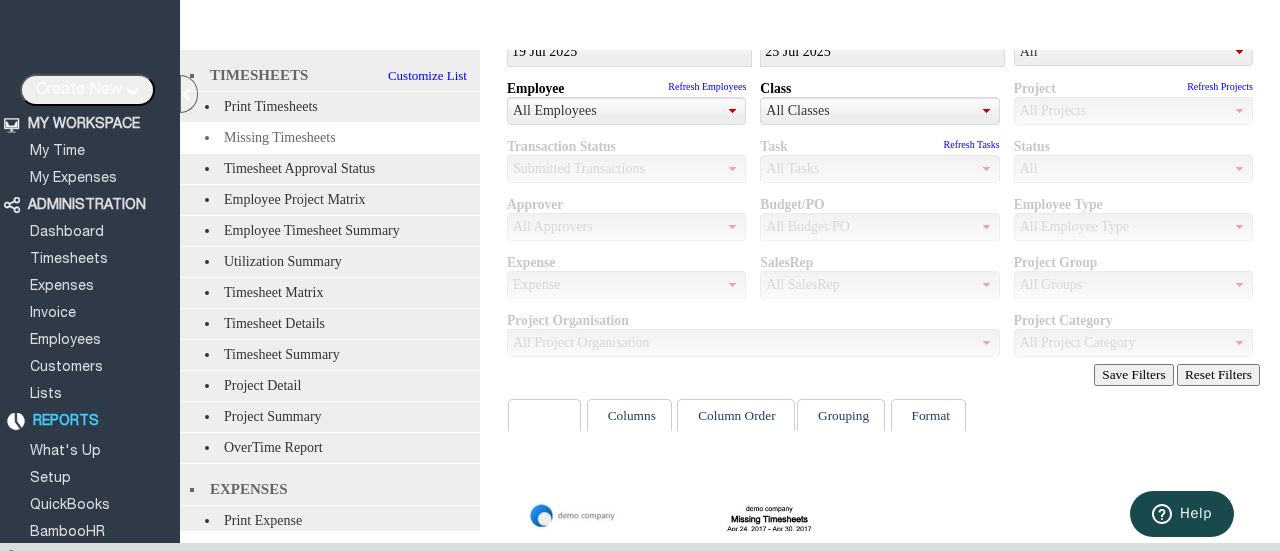 scroll, scrollTop: 0, scrollLeft: 0, axis: both 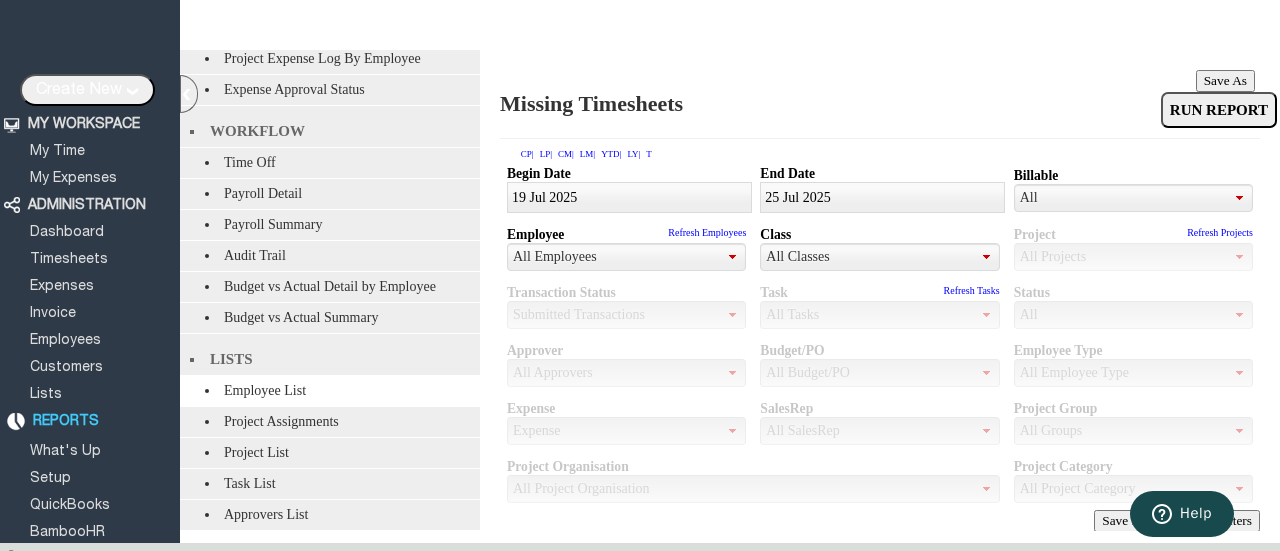 click on "Employee List" at bounding box center (330, 391) 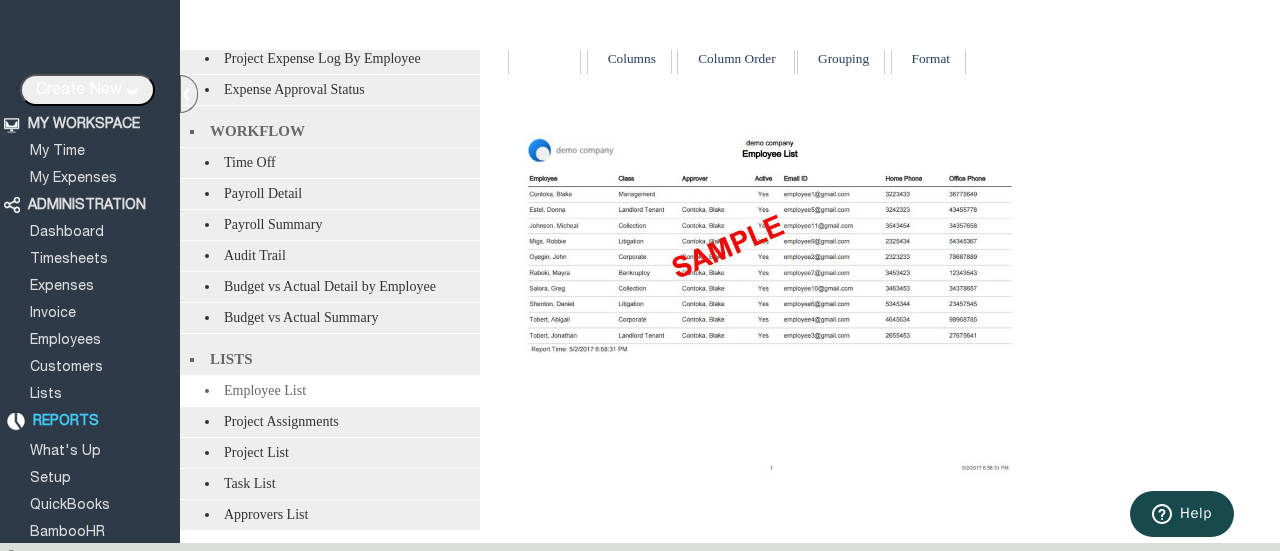 scroll, scrollTop: 336, scrollLeft: 0, axis: vertical 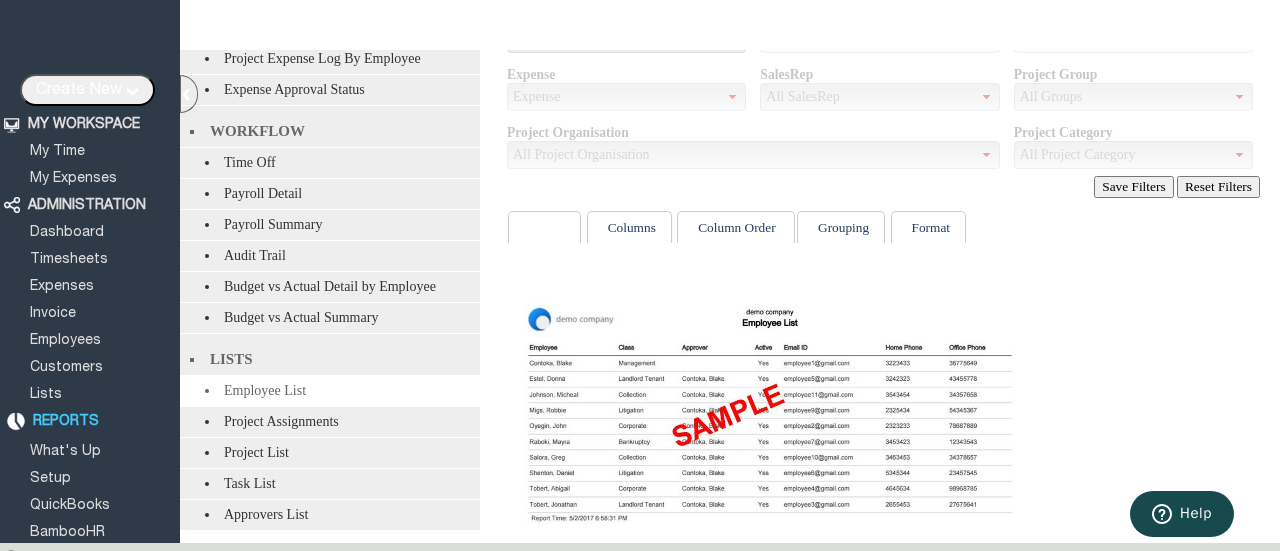 click on "Columns" at bounding box center (629, 227) 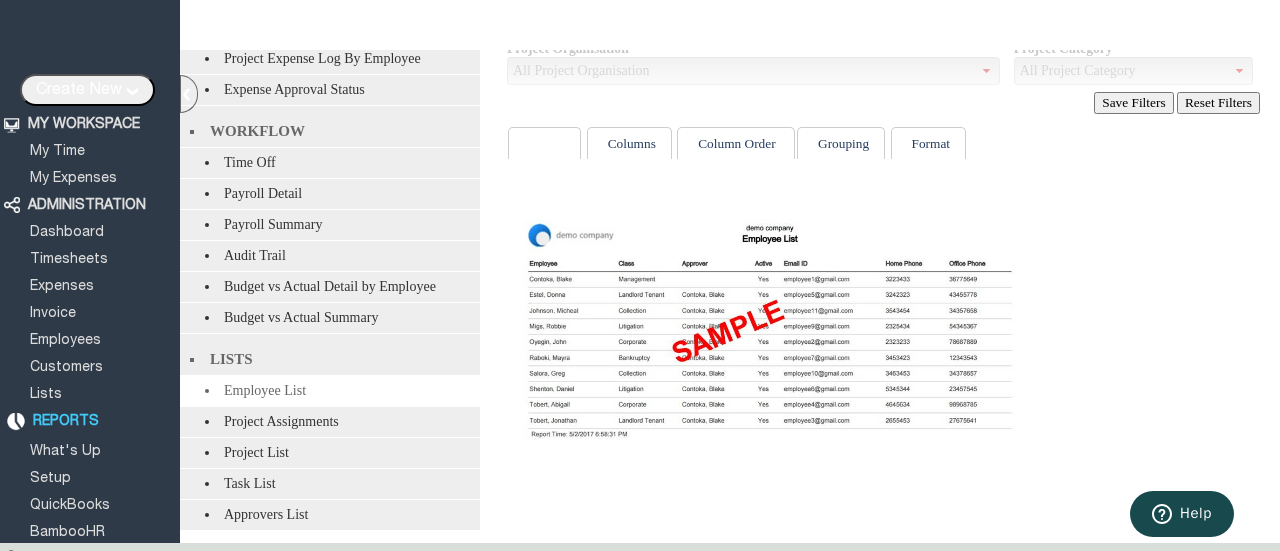 scroll, scrollTop: 436, scrollLeft: 0, axis: vertical 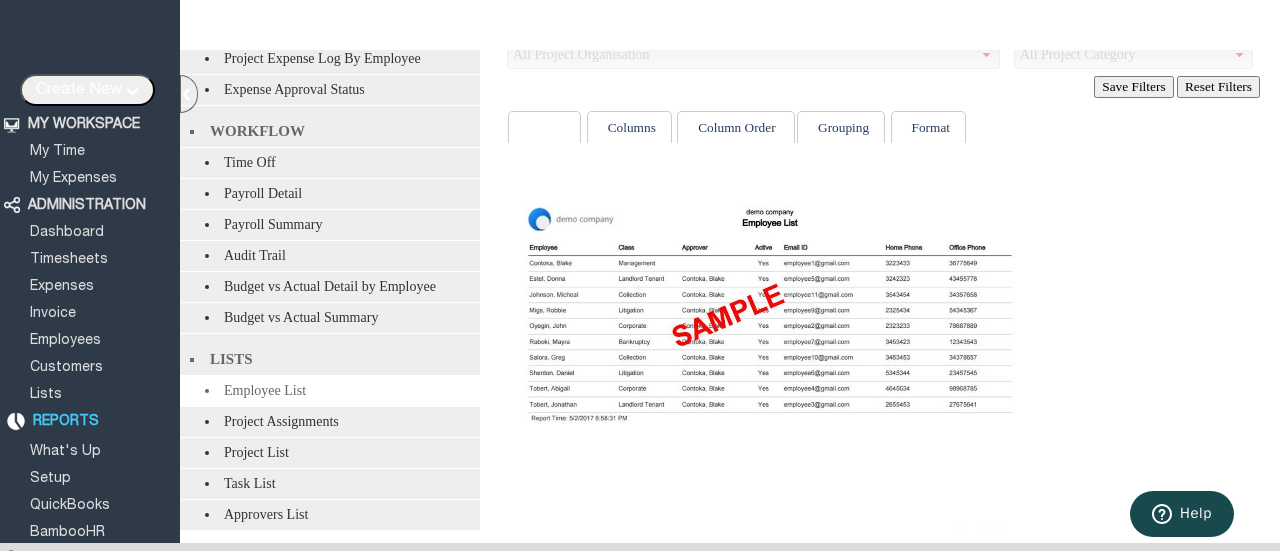 click on "Columns" at bounding box center (629, 127) 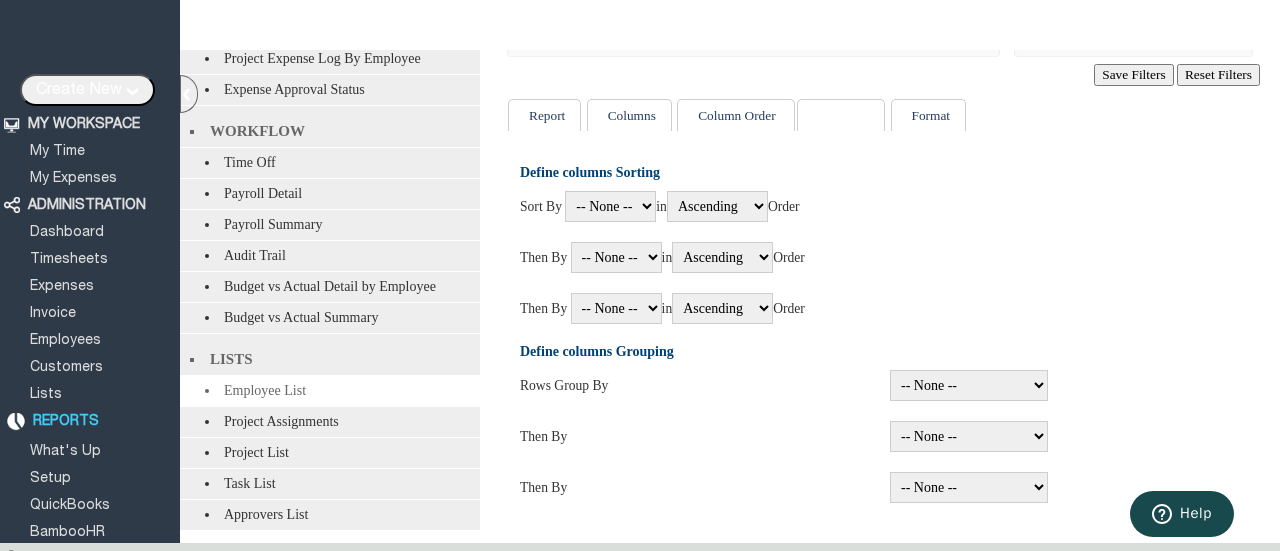 scroll, scrollTop: 519, scrollLeft: 0, axis: vertical 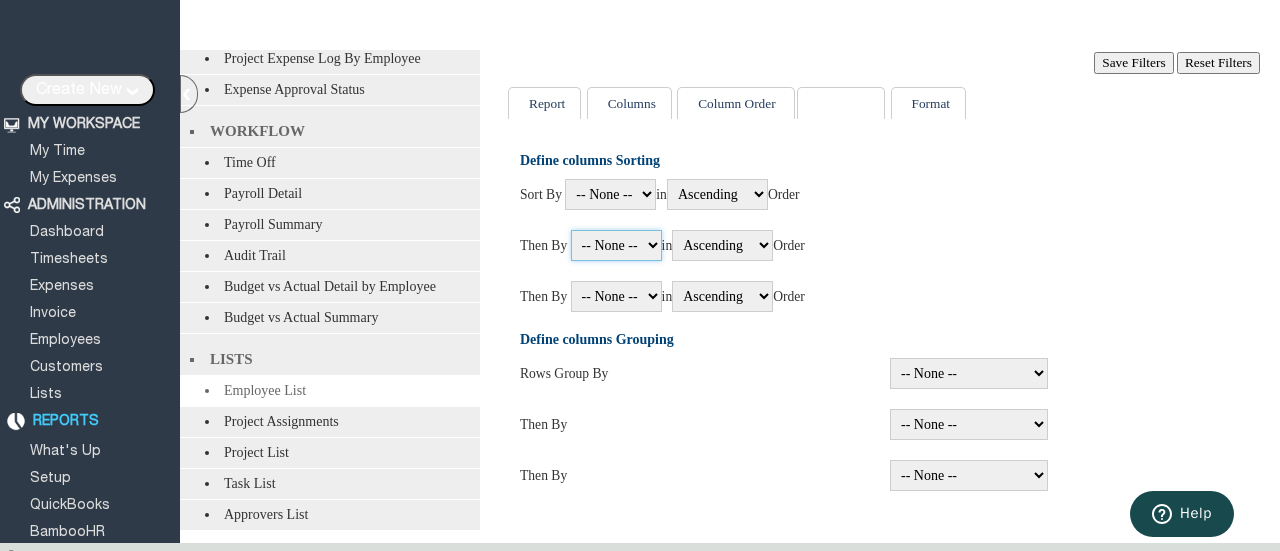 click on "-- None --
Employee
Class
Approver
Status" at bounding box center [616, 245] 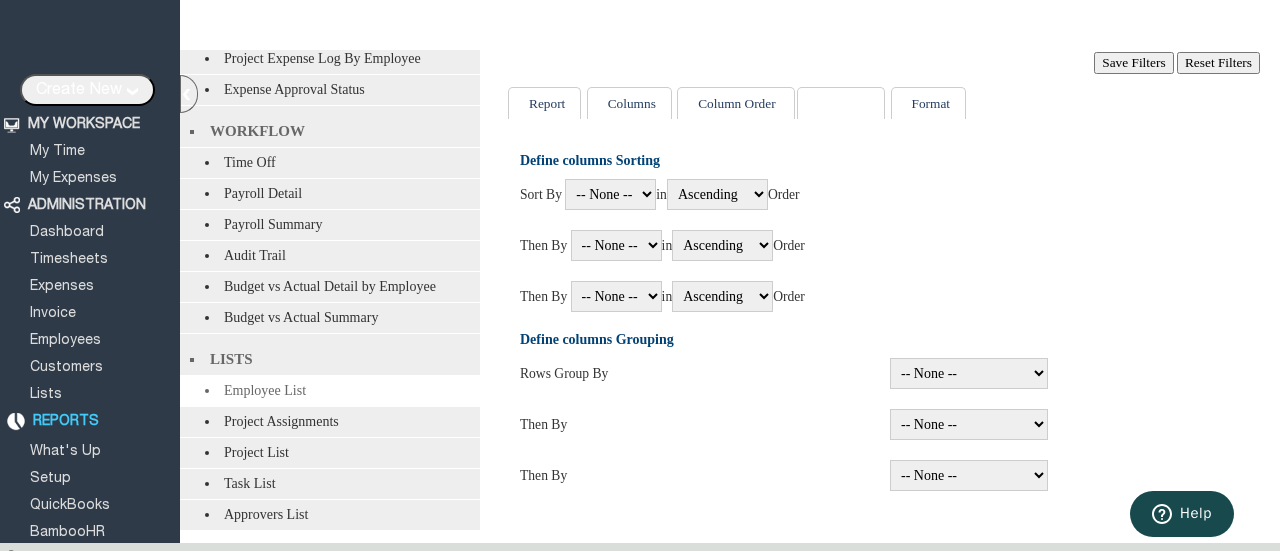 click on "Then By
-- None --
Employee
Class
Approver
Status
in
Ascending
Descending
Order" at bounding box center [880, 245] 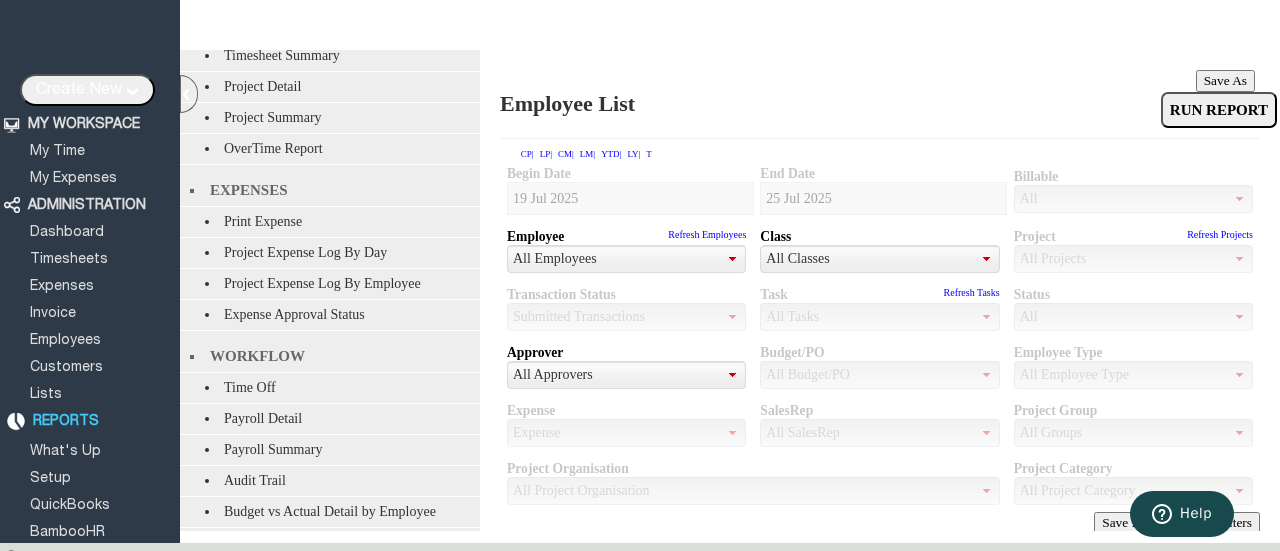 scroll, scrollTop: 321, scrollLeft: 0, axis: vertical 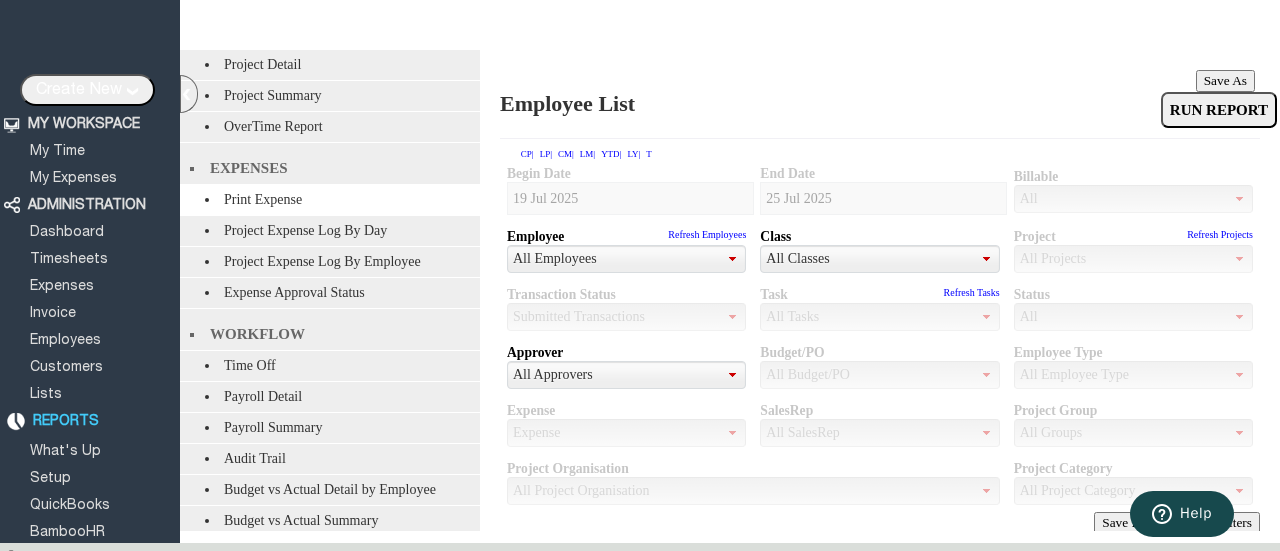 click on "Print Expense" at bounding box center [330, 200] 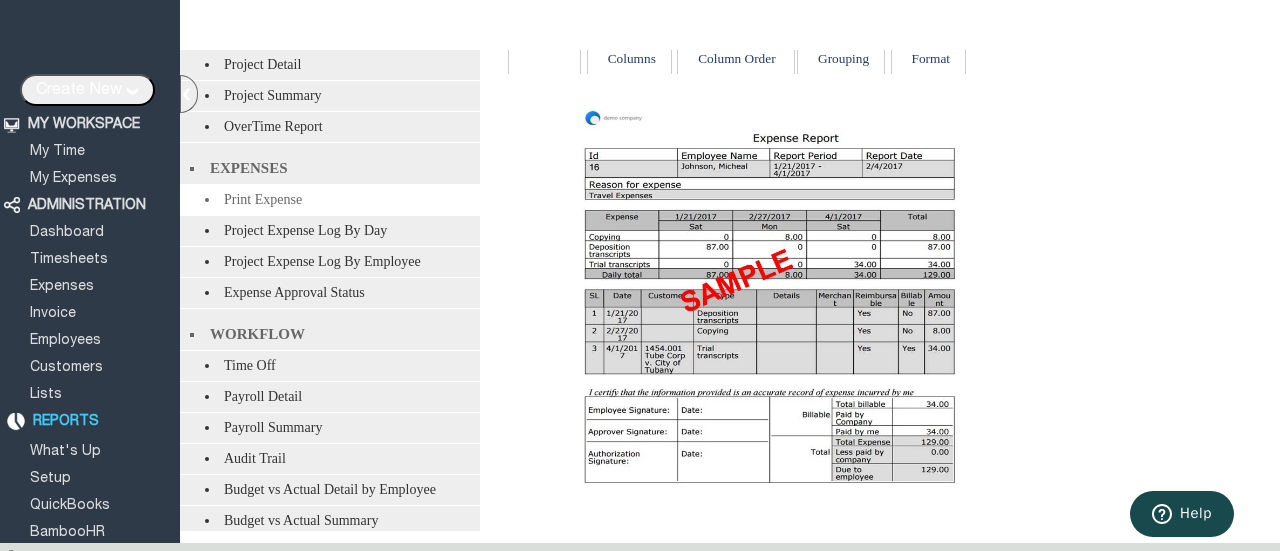 scroll, scrollTop: 0, scrollLeft: 0, axis: both 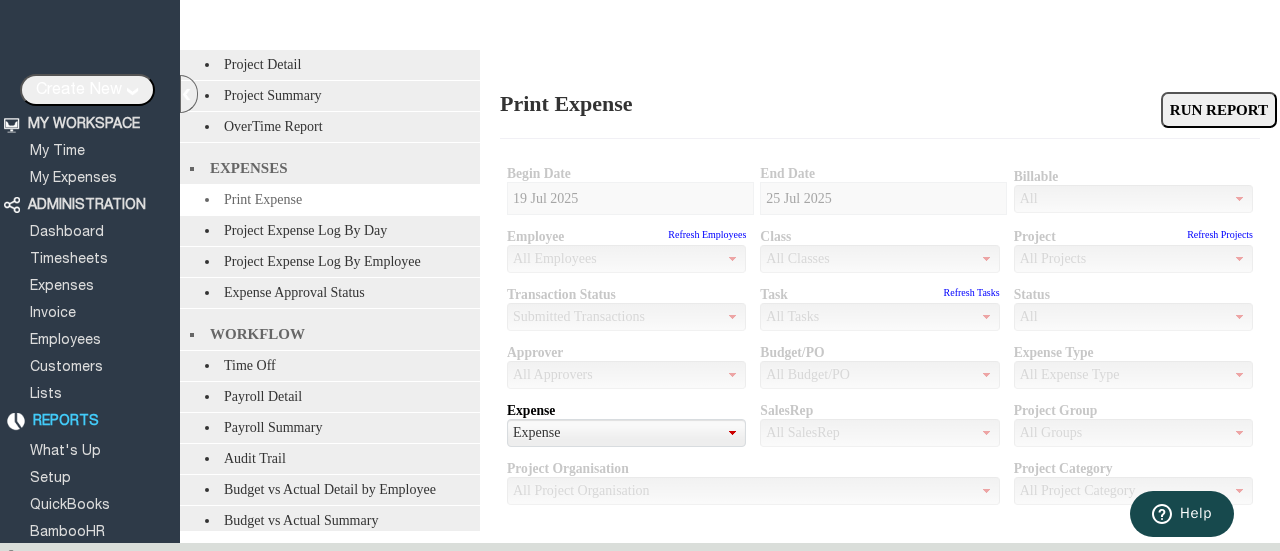 click on "Create New" at bounding box center [87, 90] 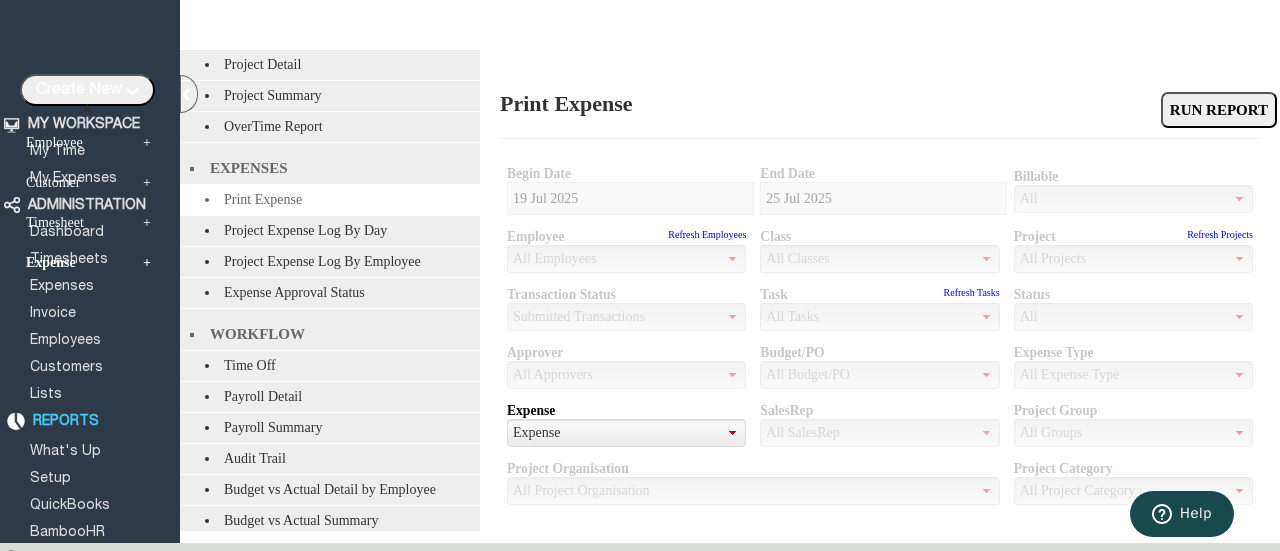 click on "Expense +" at bounding box center (88, 263) 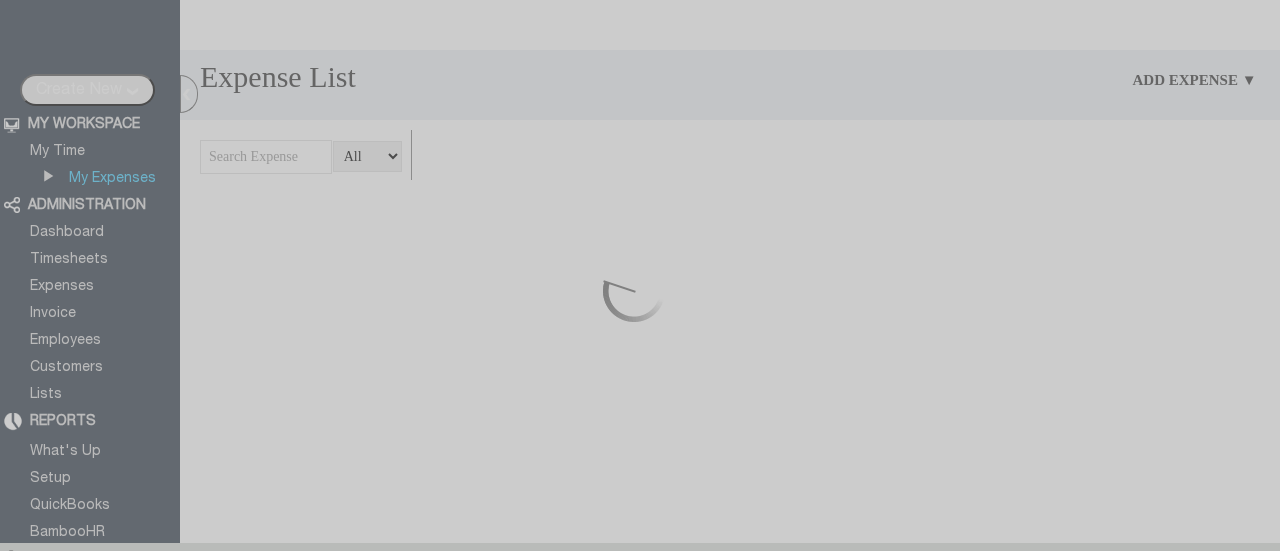 scroll, scrollTop: 0, scrollLeft: 0, axis: both 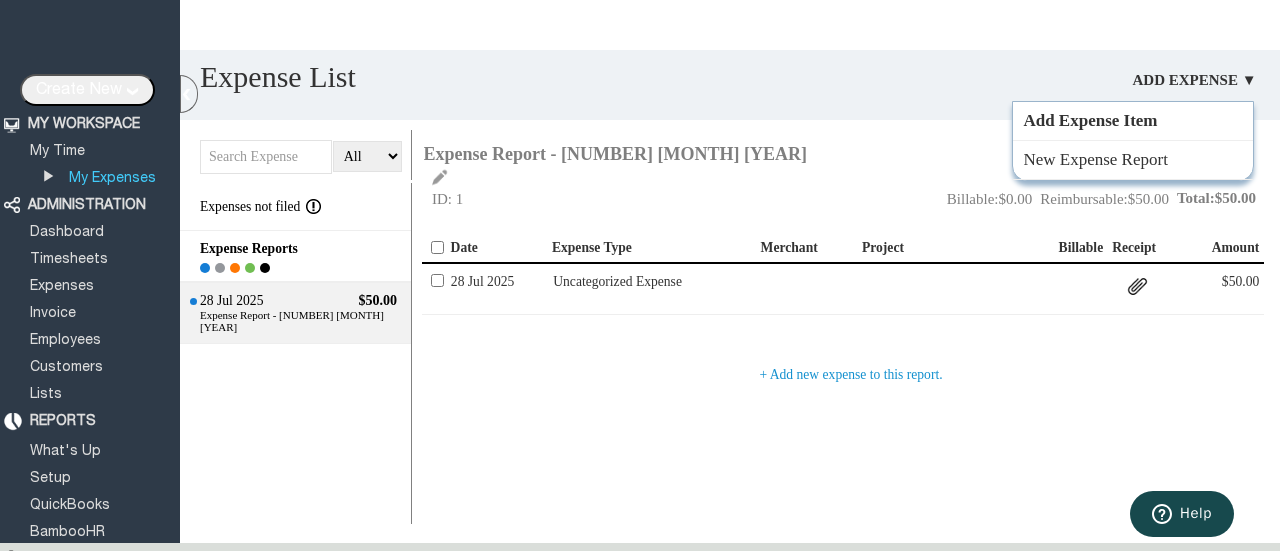click on "Add Expense Item" at bounding box center (1133, 121) 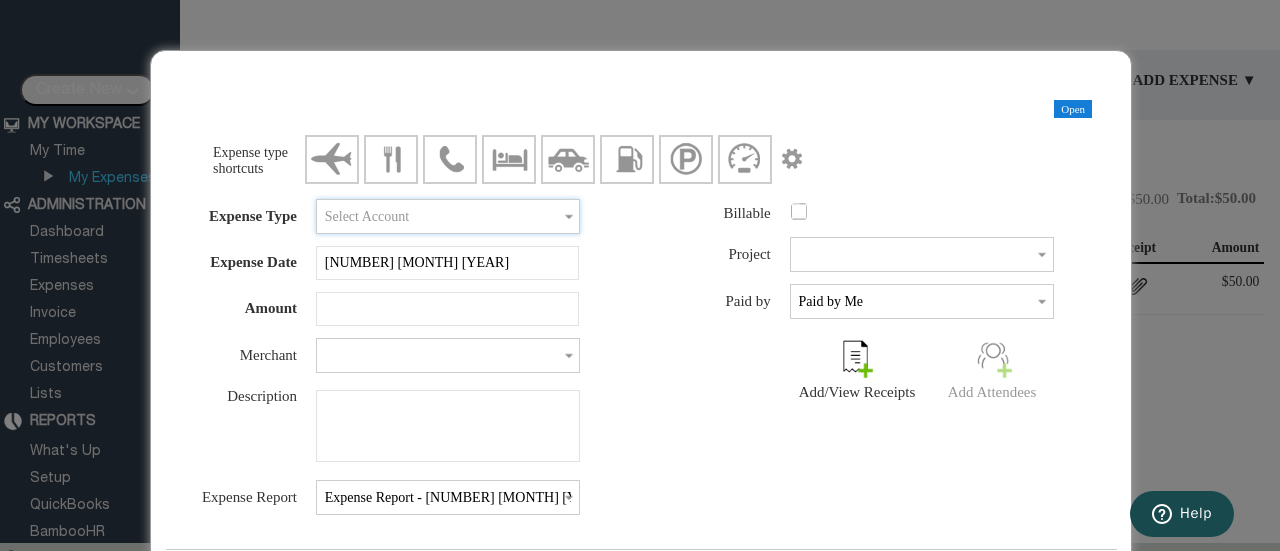click at bounding box center (448, 216) 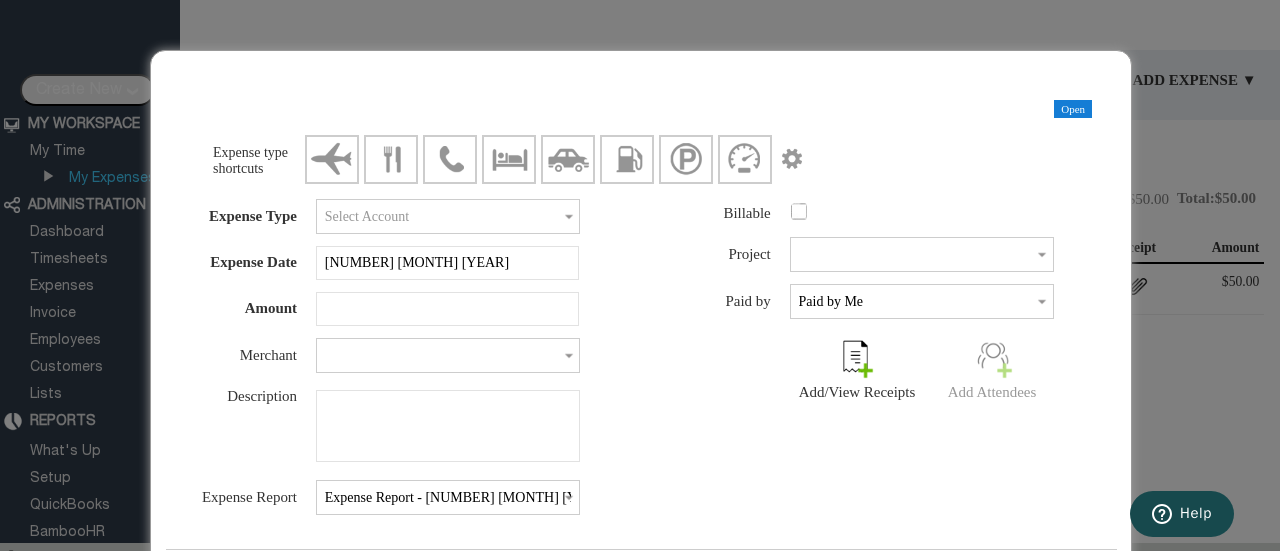 click on "Billable
Project
Class
Paid by" at bounding box center (875, 316) 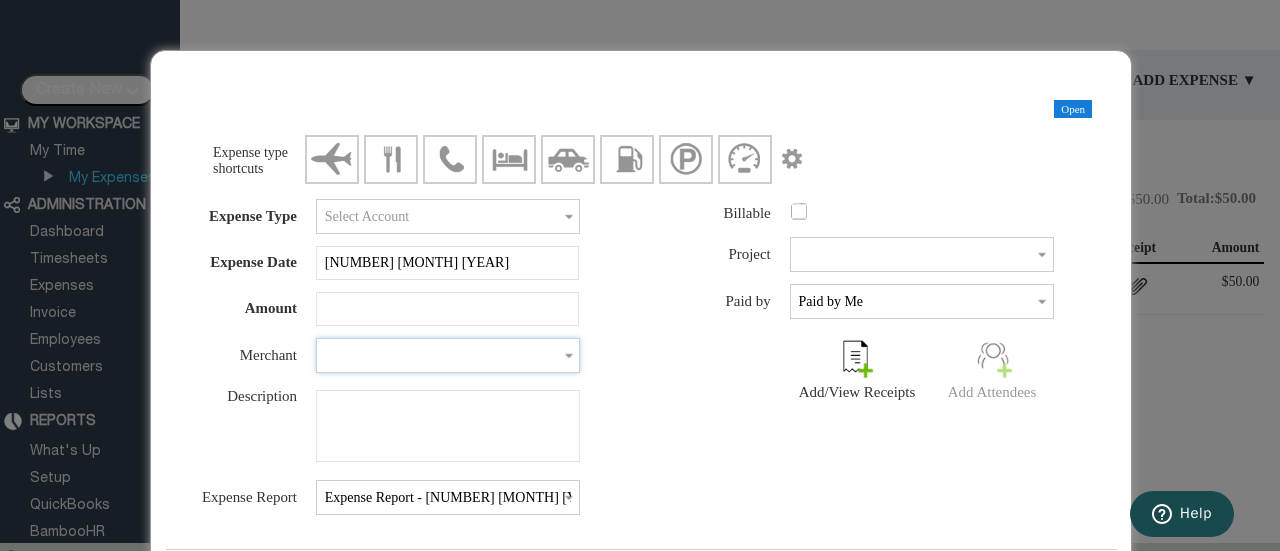 click at bounding box center [448, 355] 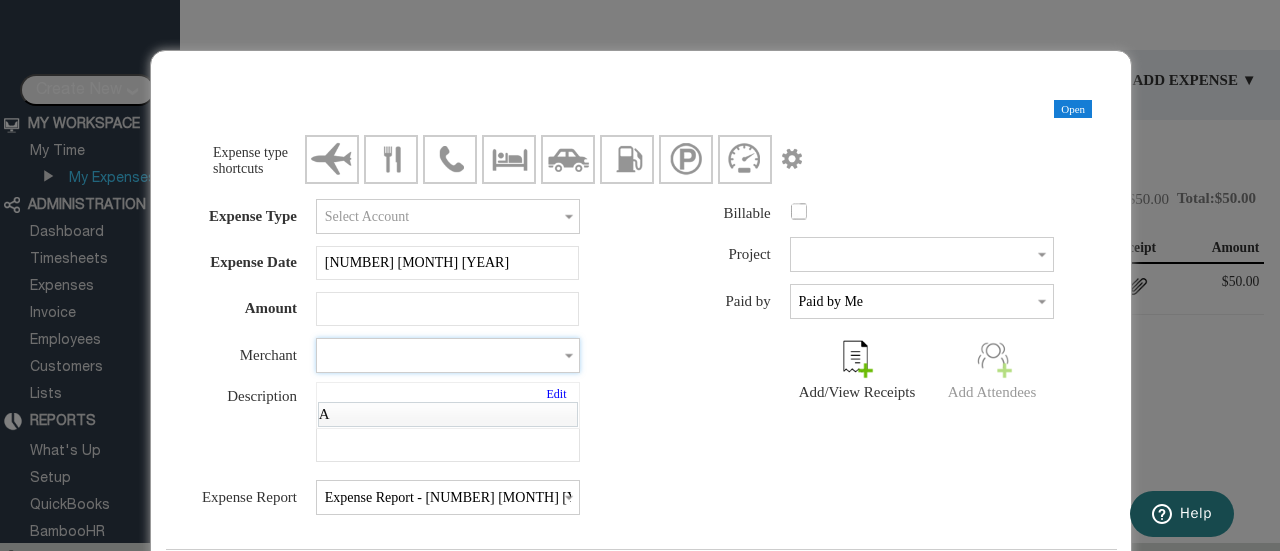click on "A" at bounding box center (448, 414) 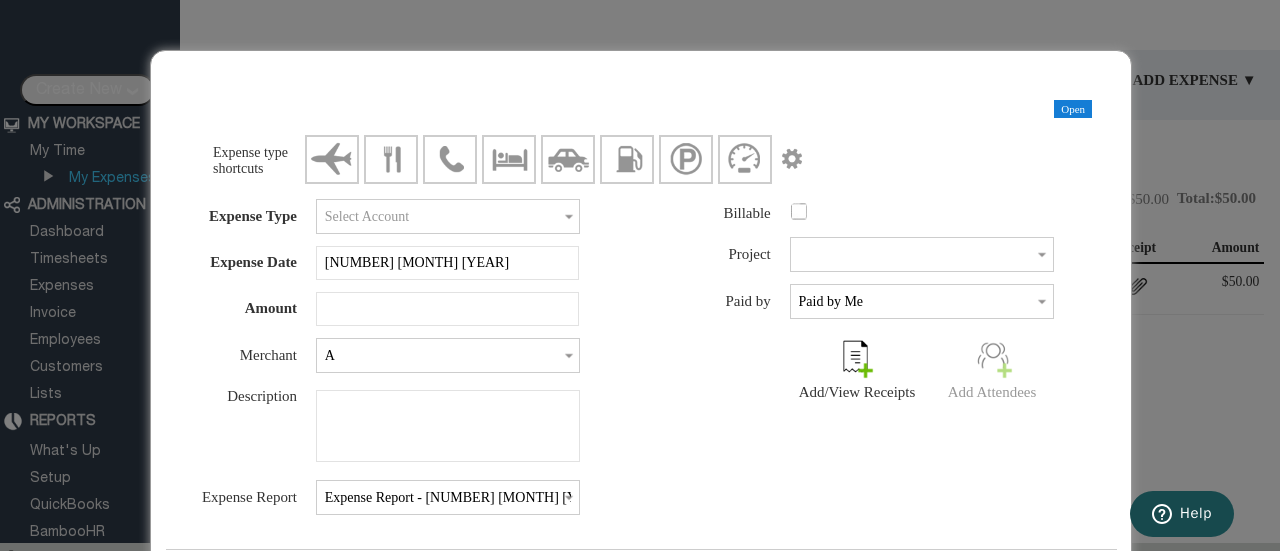 click on "Billable
Project
Class
Paid by" at bounding box center (875, 316) 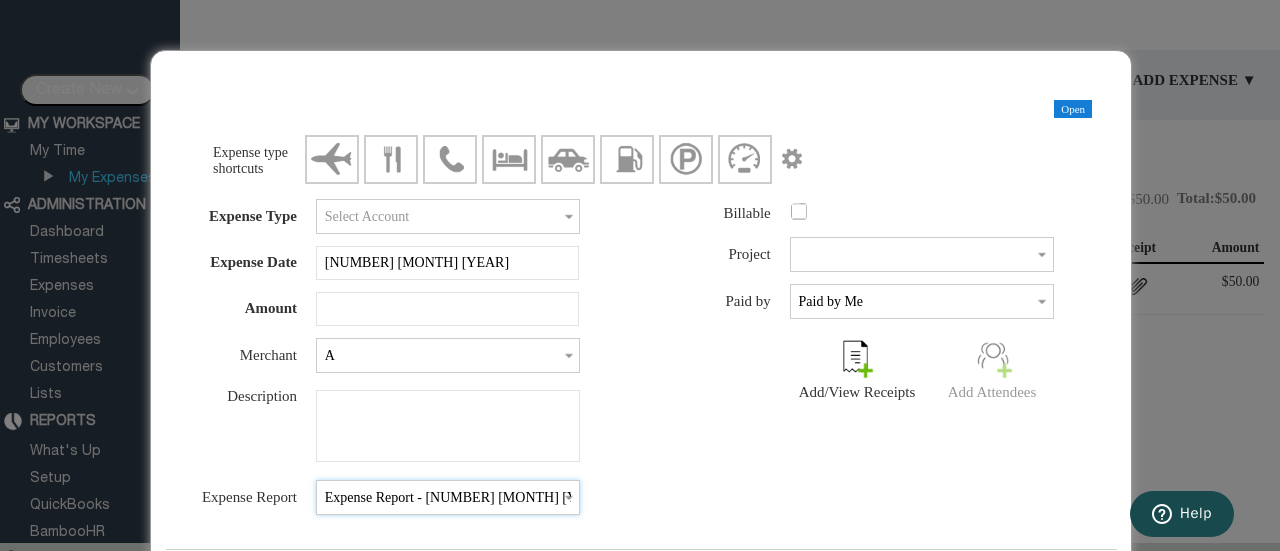 click on "Expense Report - [NUMBER] [MONTH] [YEAR]" at bounding box center [448, 497] 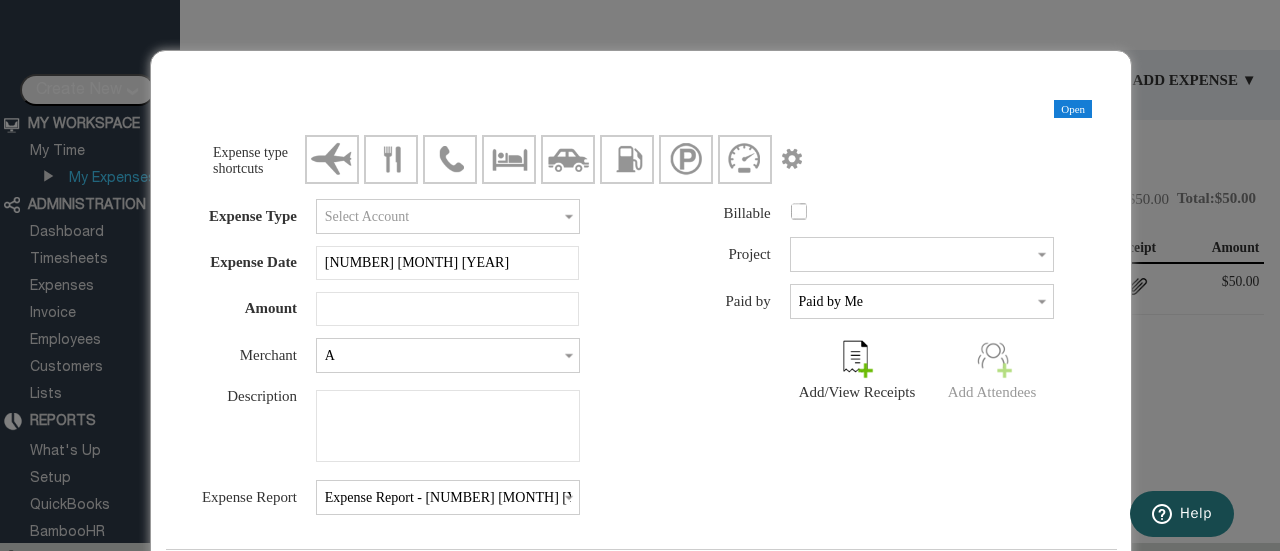 click on "Expense type
[NUMBER]
Expense Date
[NUMBER] [MONTH] [YEAR]
Destination
Amount
[CURRENCY] [CURRENCY] @ [NUMBER] [NUMBER] [TEXT] [TEXT]" at bounding box center (401, 363) 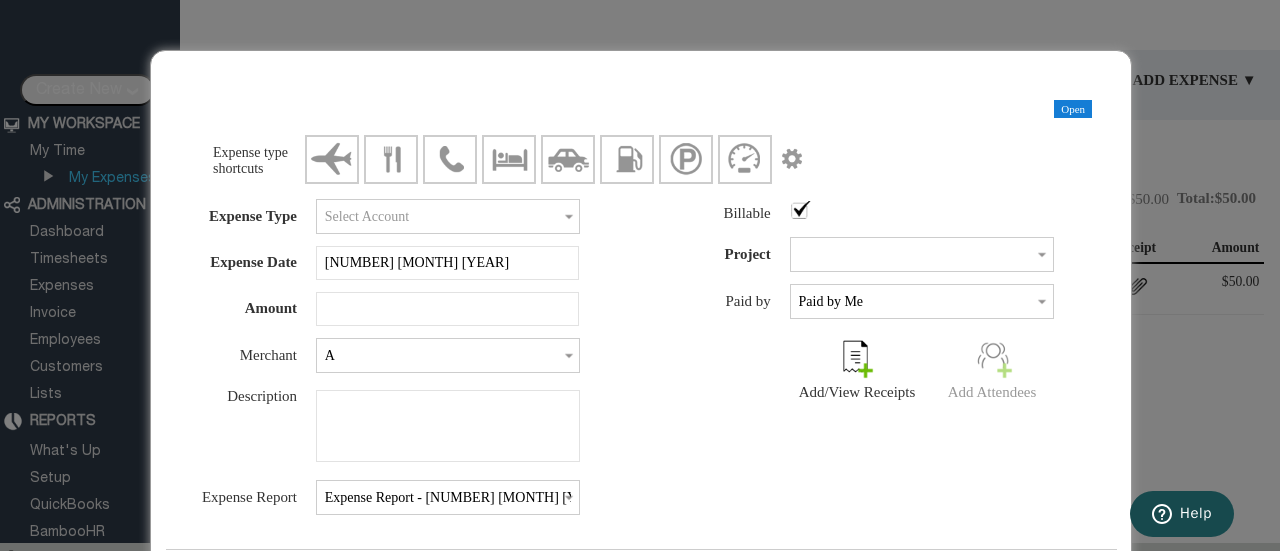 click at bounding box center [801, 210] 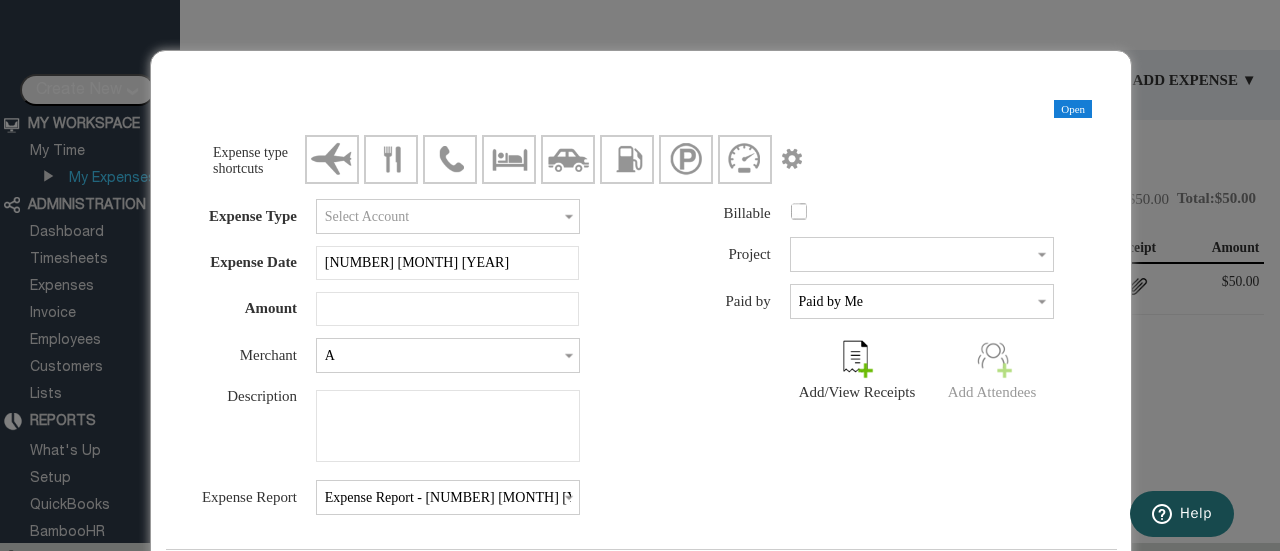click at bounding box center (801, 210) 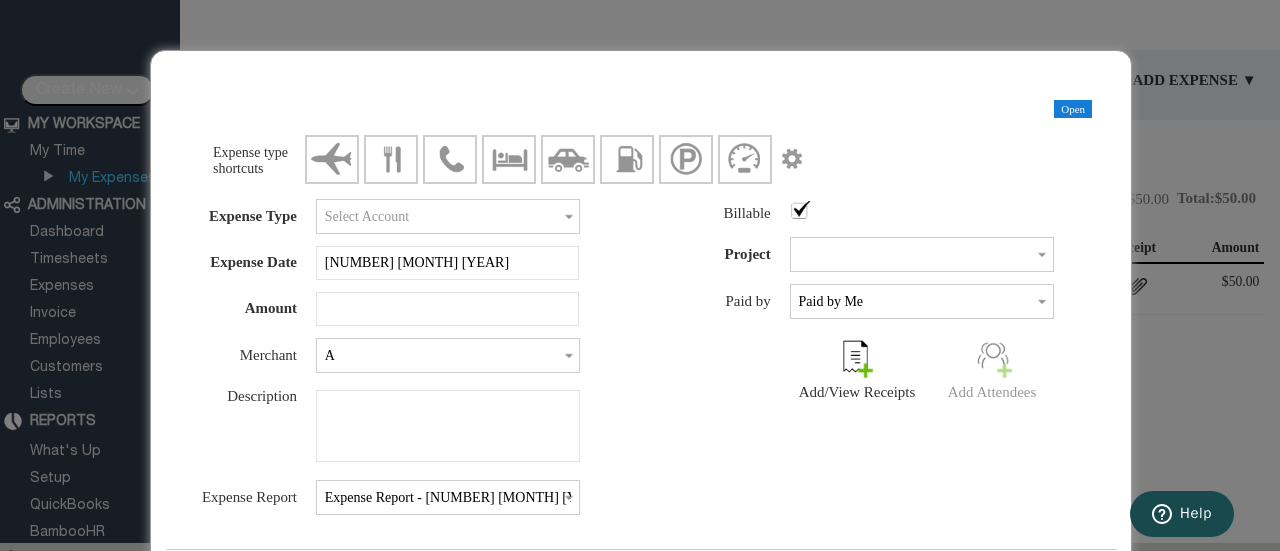 click at bounding box center [801, 210] 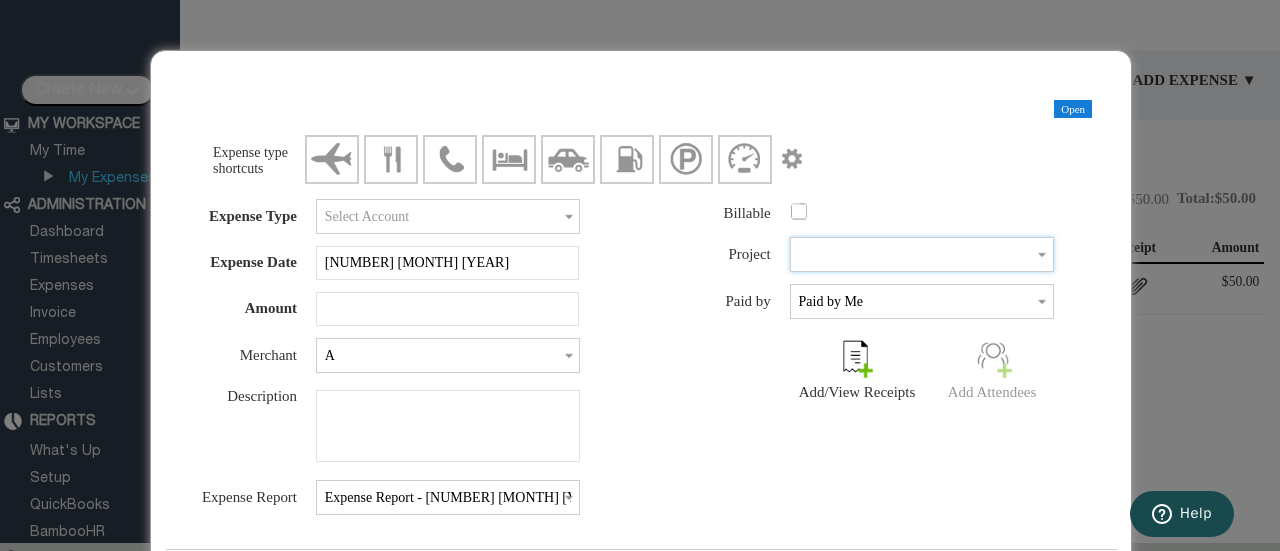 click at bounding box center (922, 254) 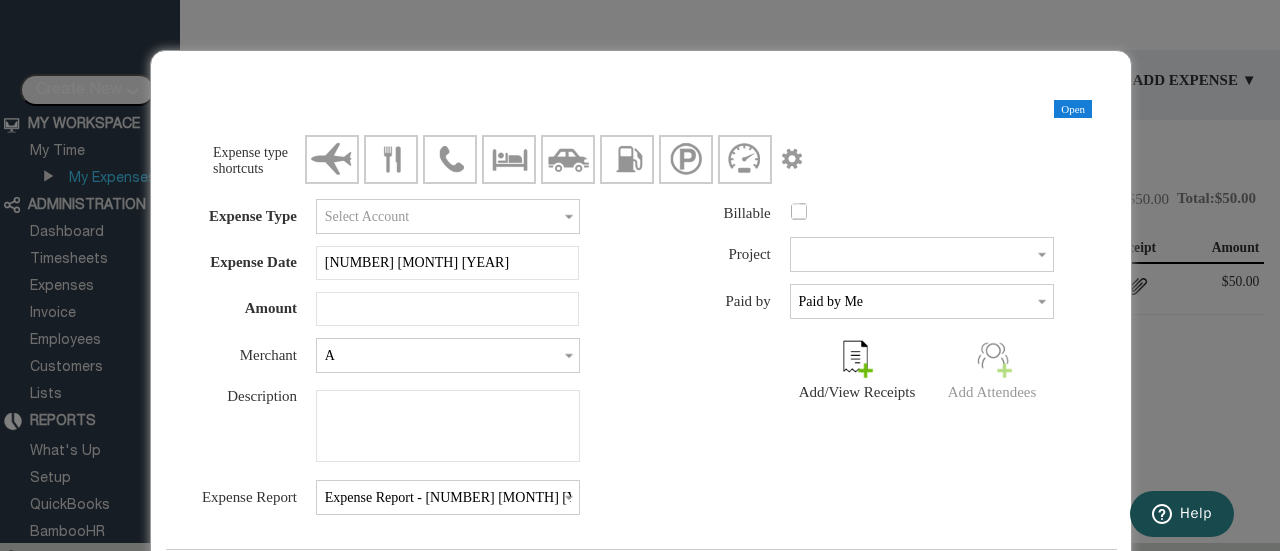 click at bounding box center [940, 212] 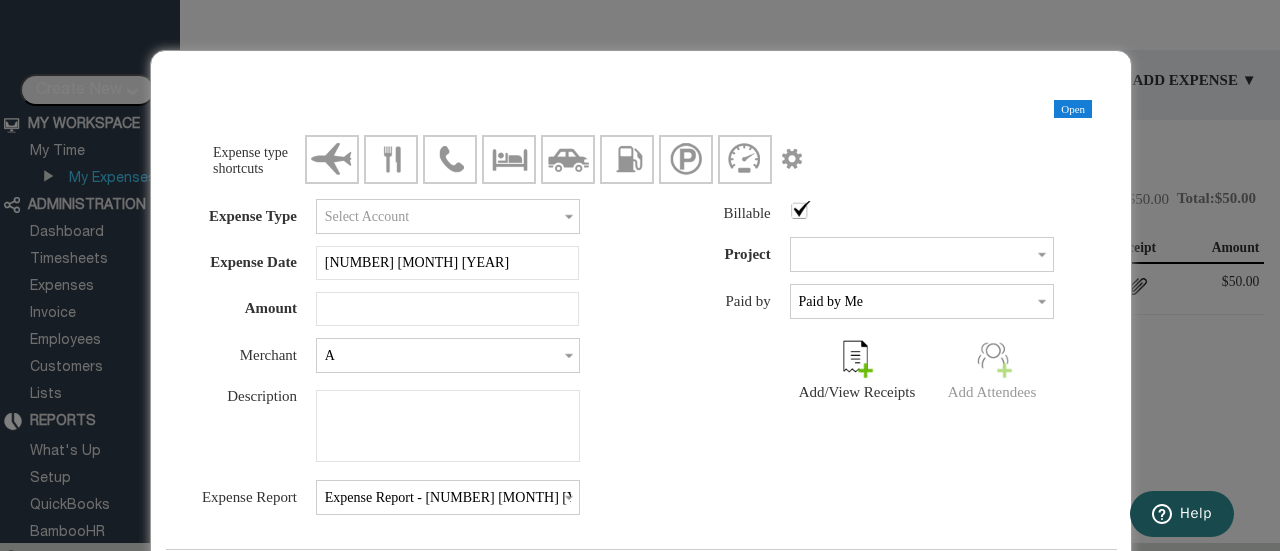 click at bounding box center (801, 210) 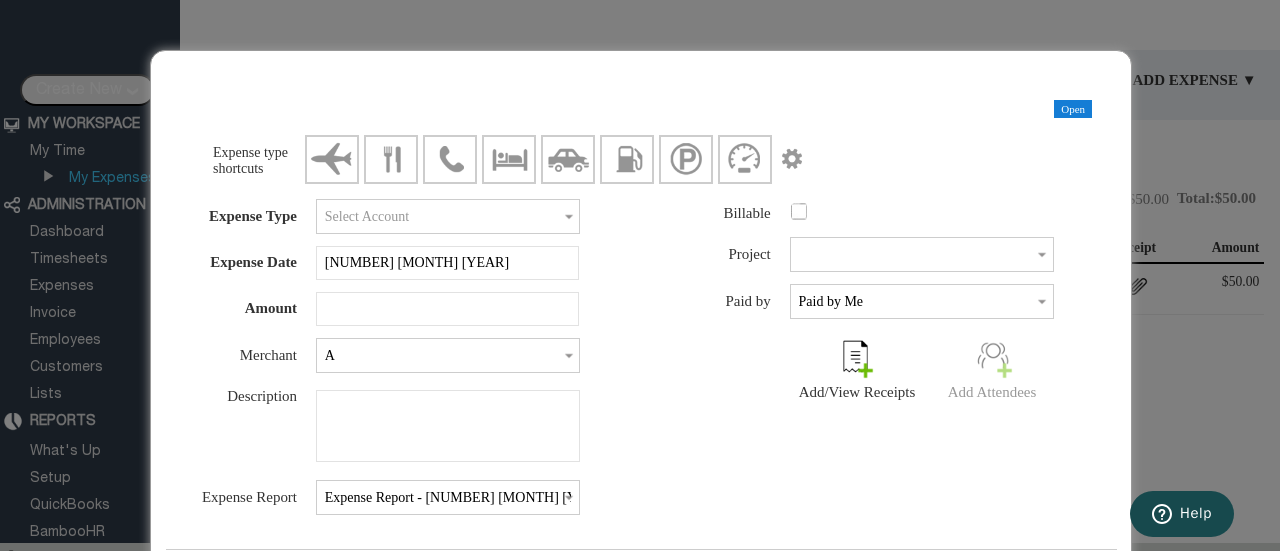 click at bounding box center (801, 210) 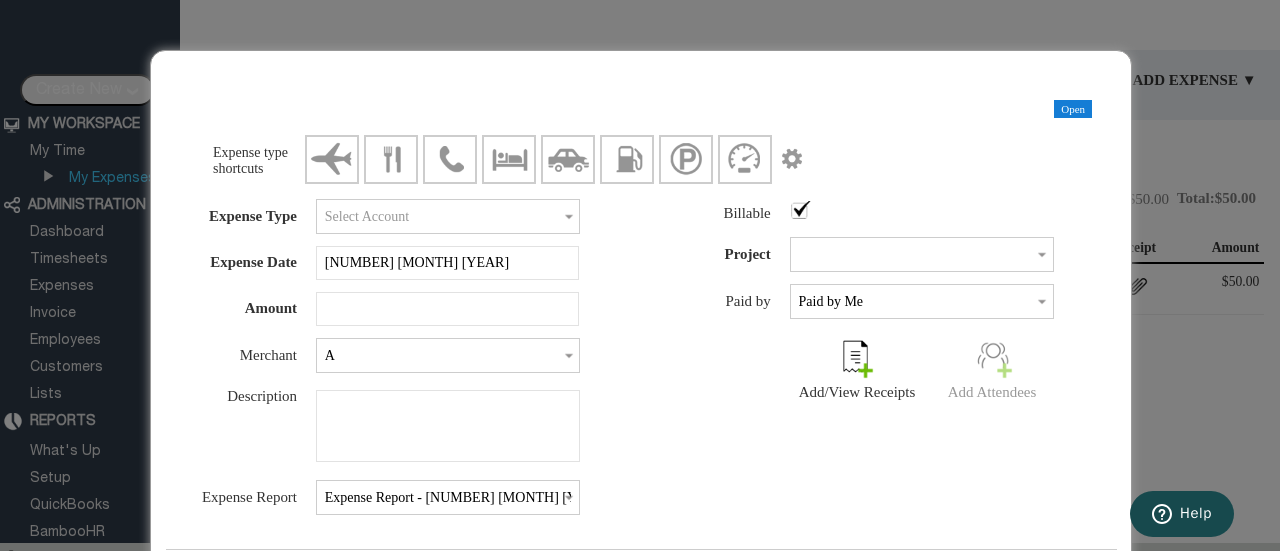 click at bounding box center (801, 210) 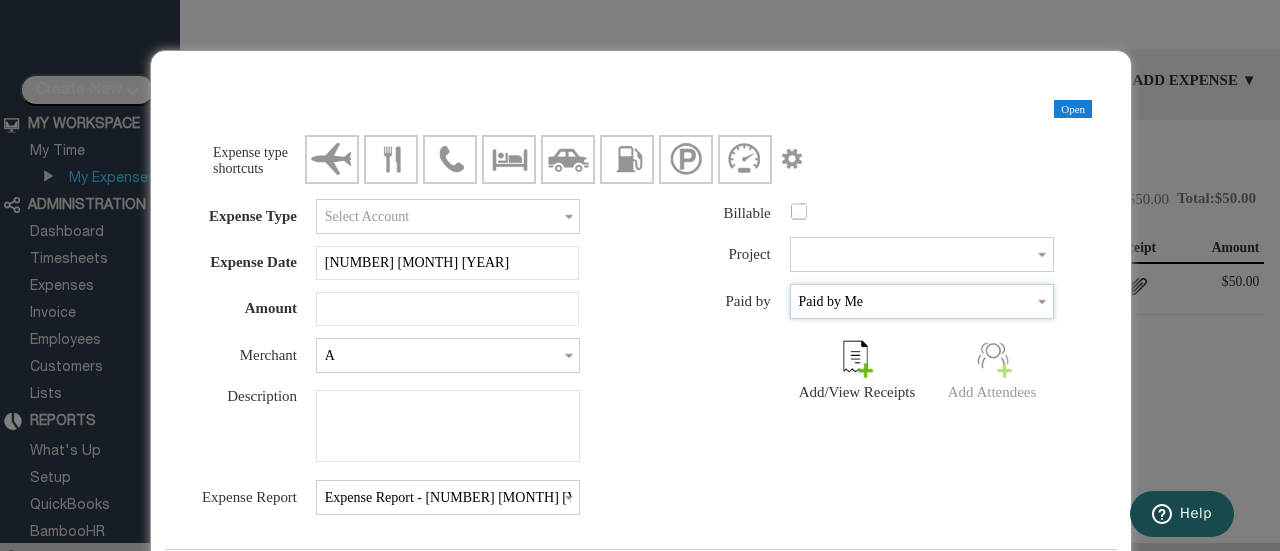 click on "Paid by Me" at bounding box center (922, 301) 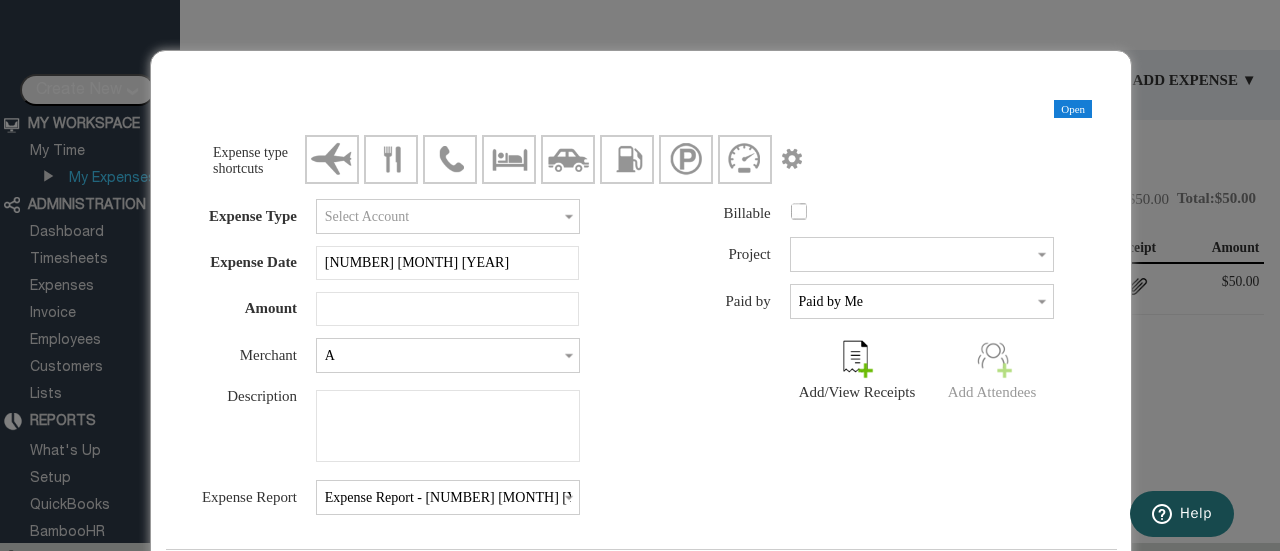 click on "Expense type shortcuts
Expense Type
[NUMBER]
Expense Date
[NUMBER] [MONTH] [YEAR]
Destination
Amount [CURRENCY] [NUMBER] [NUMBER]" at bounding box center [641, 326] 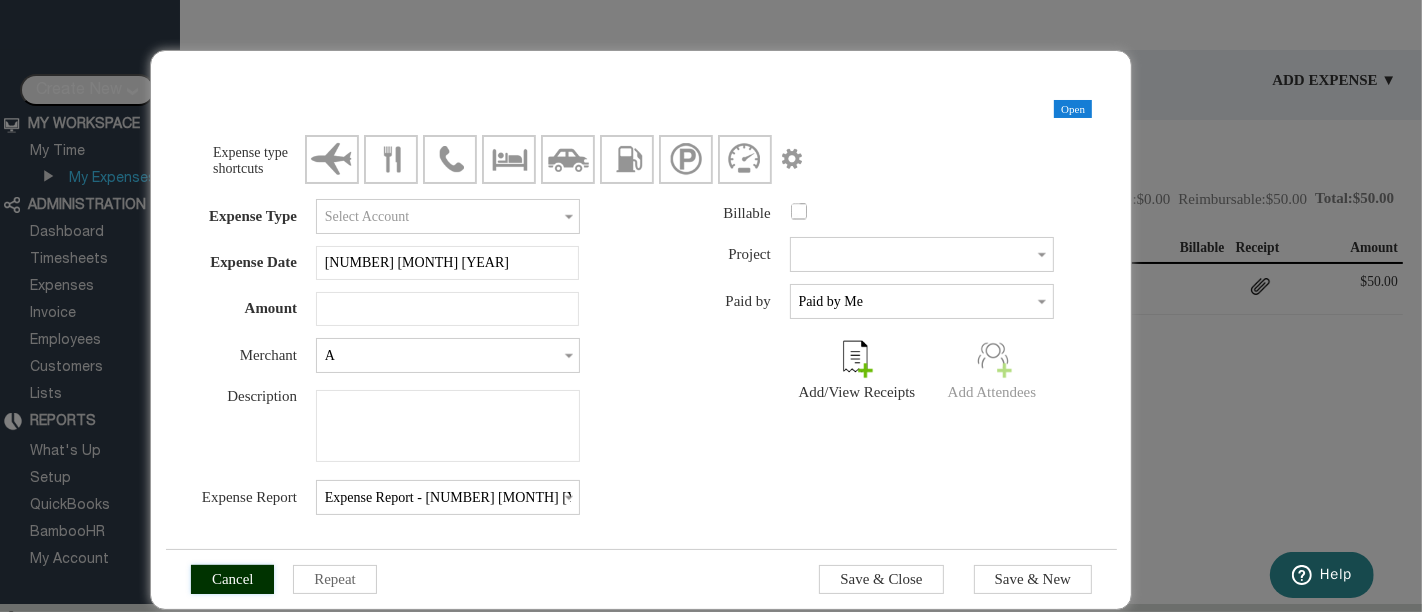 click on "Cancel" at bounding box center (233, 579) 